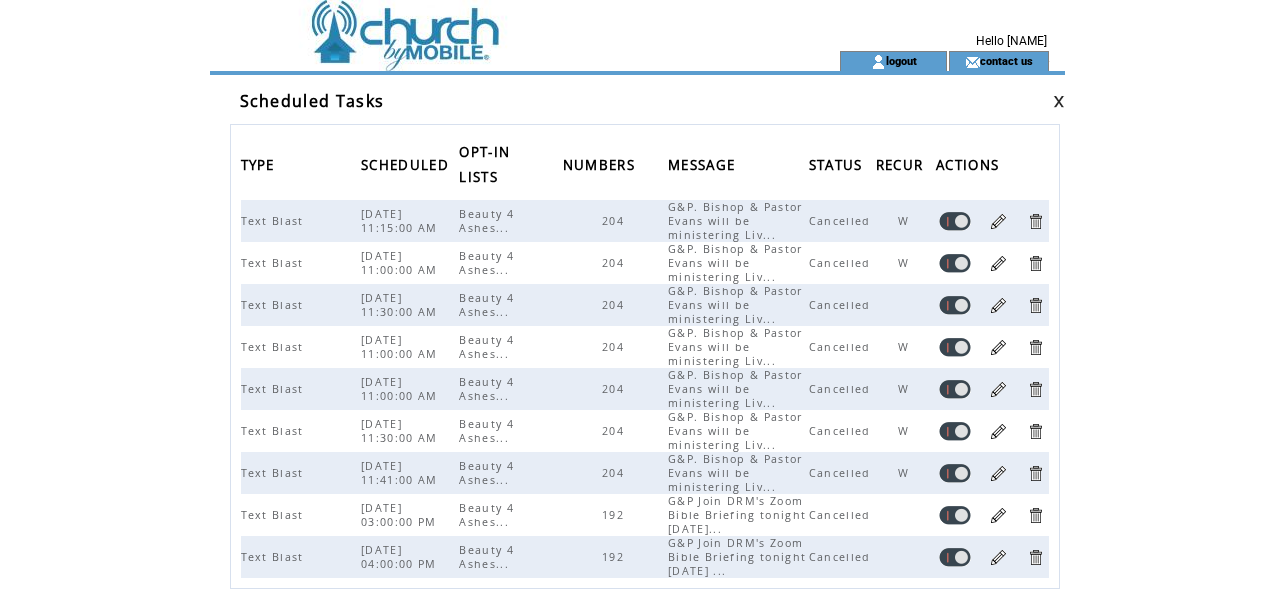 scroll, scrollTop: 0, scrollLeft: 0, axis: both 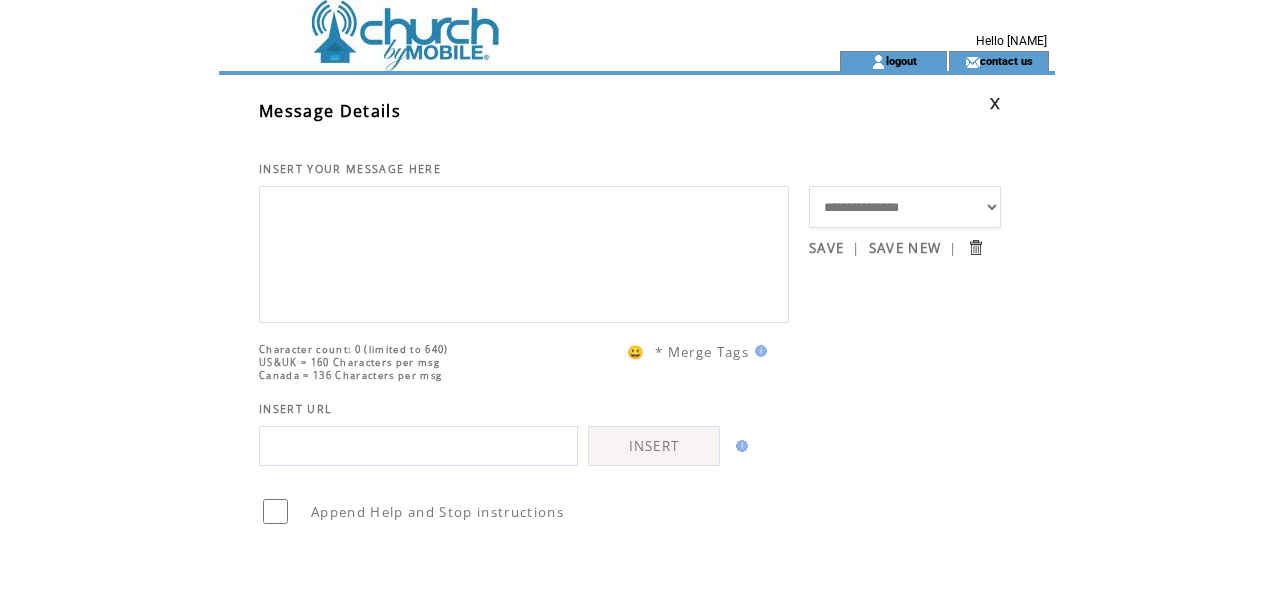 select on "*****" 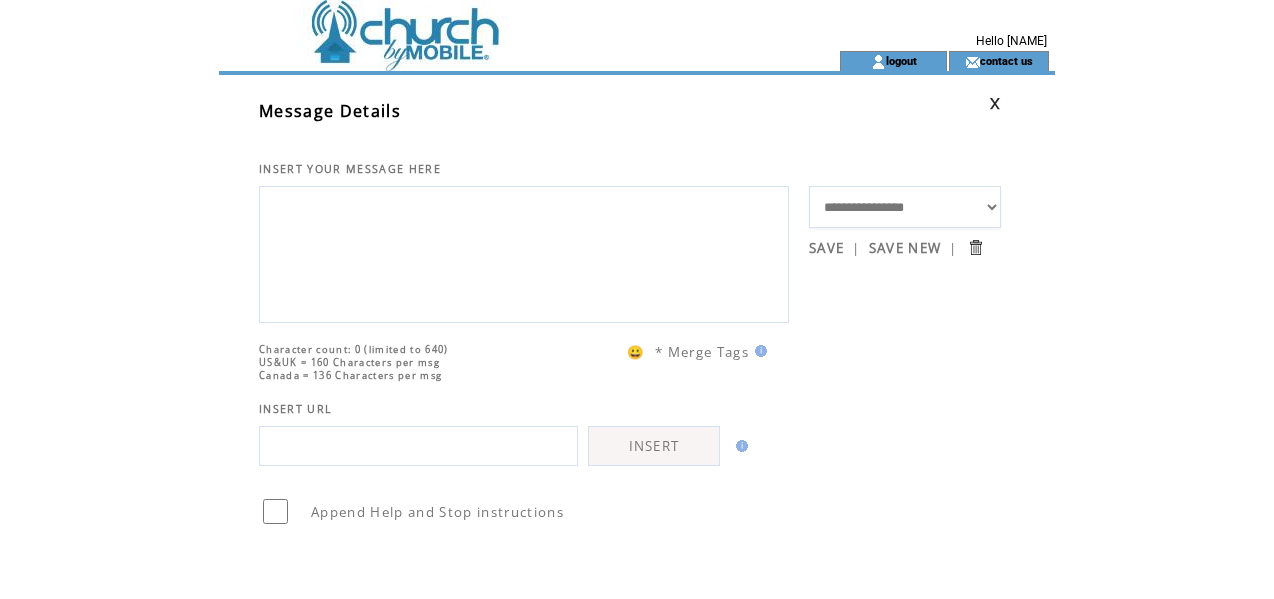 click on "**********" at bounding box center (905, 207) 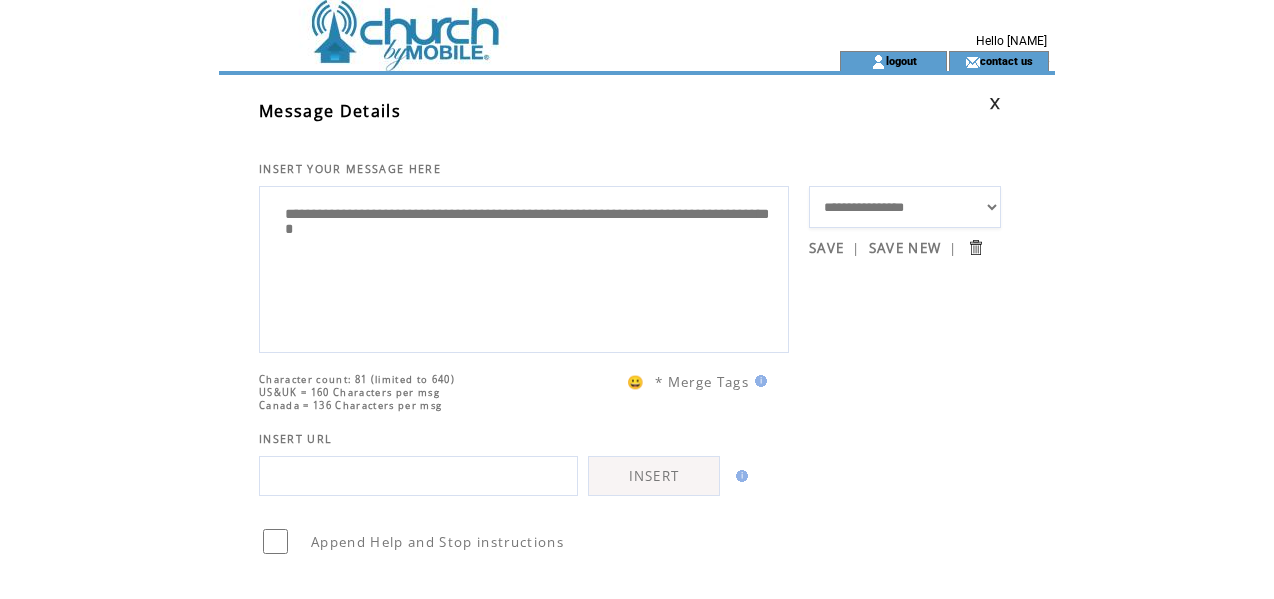 click on "**********" at bounding box center (524, 267) 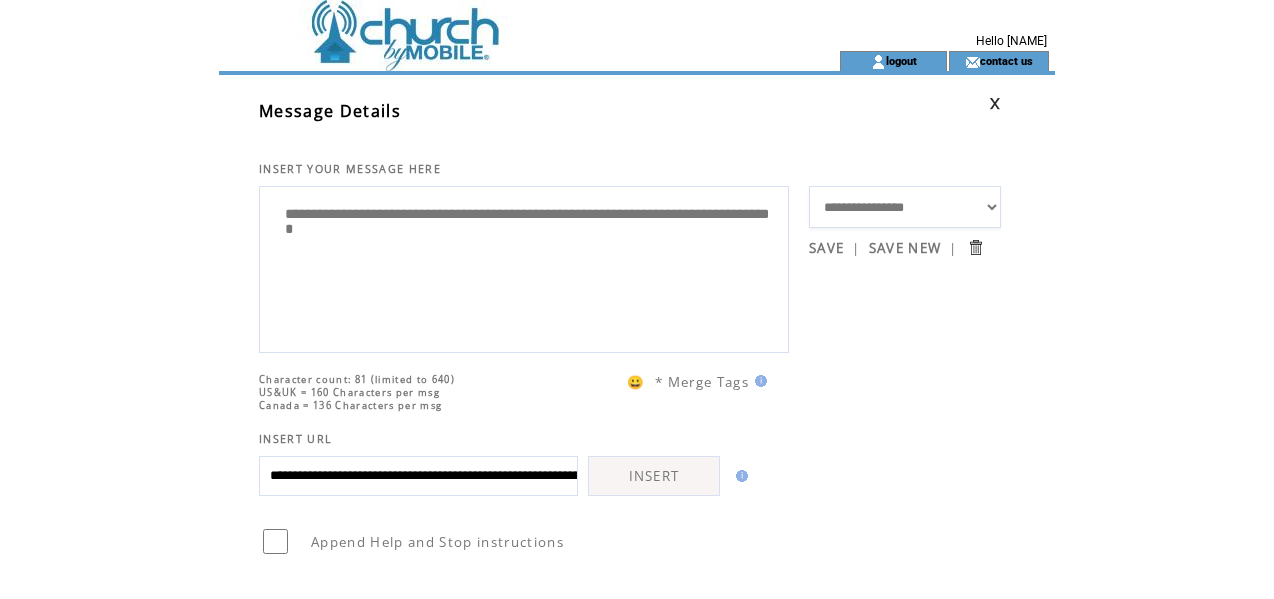 scroll, scrollTop: 0, scrollLeft: 324, axis: horizontal 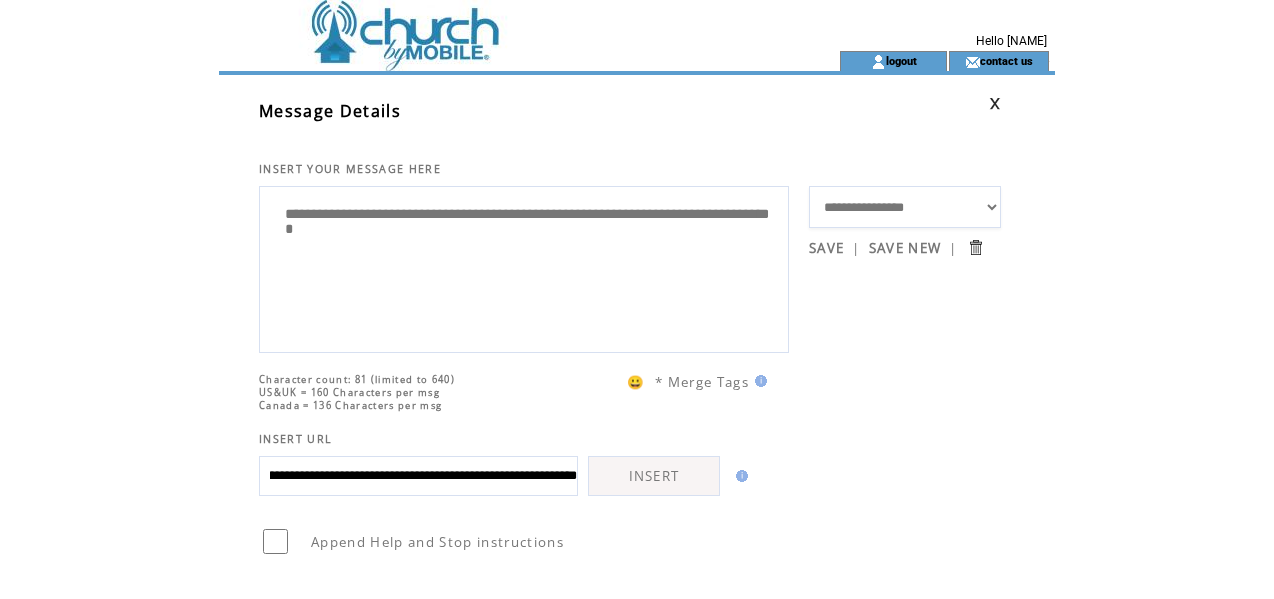 type on "**********" 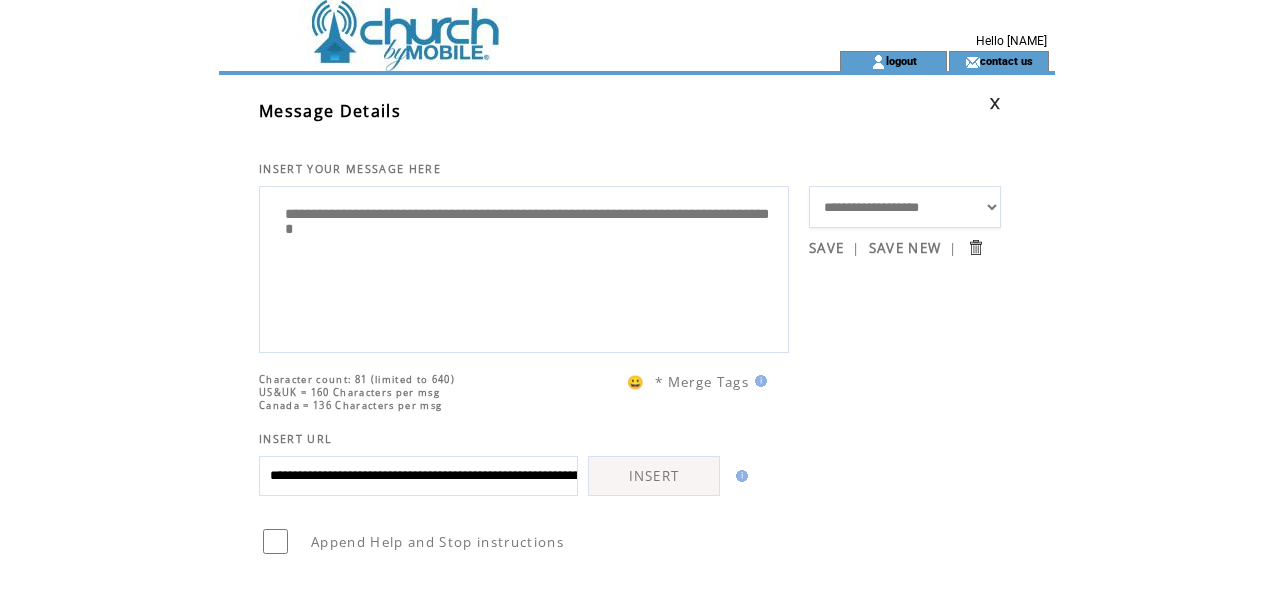 scroll, scrollTop: 0, scrollLeft: 0, axis: both 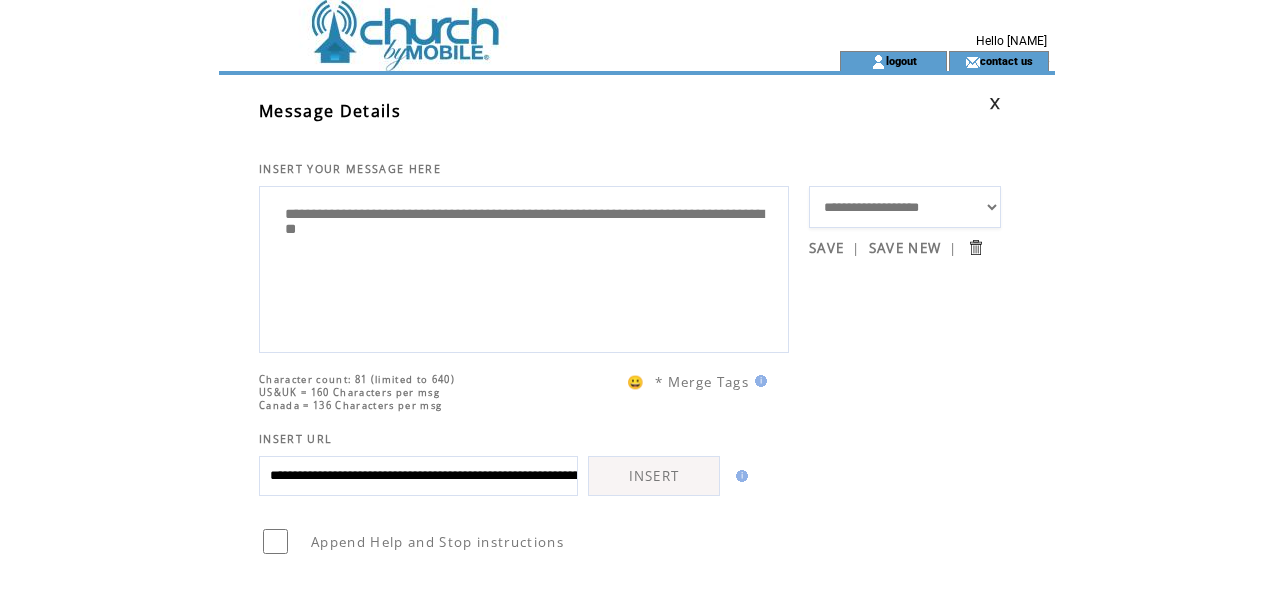 drag, startPoint x: 570, startPoint y: 241, endPoint x: 535, endPoint y: 251, distance: 36.40055 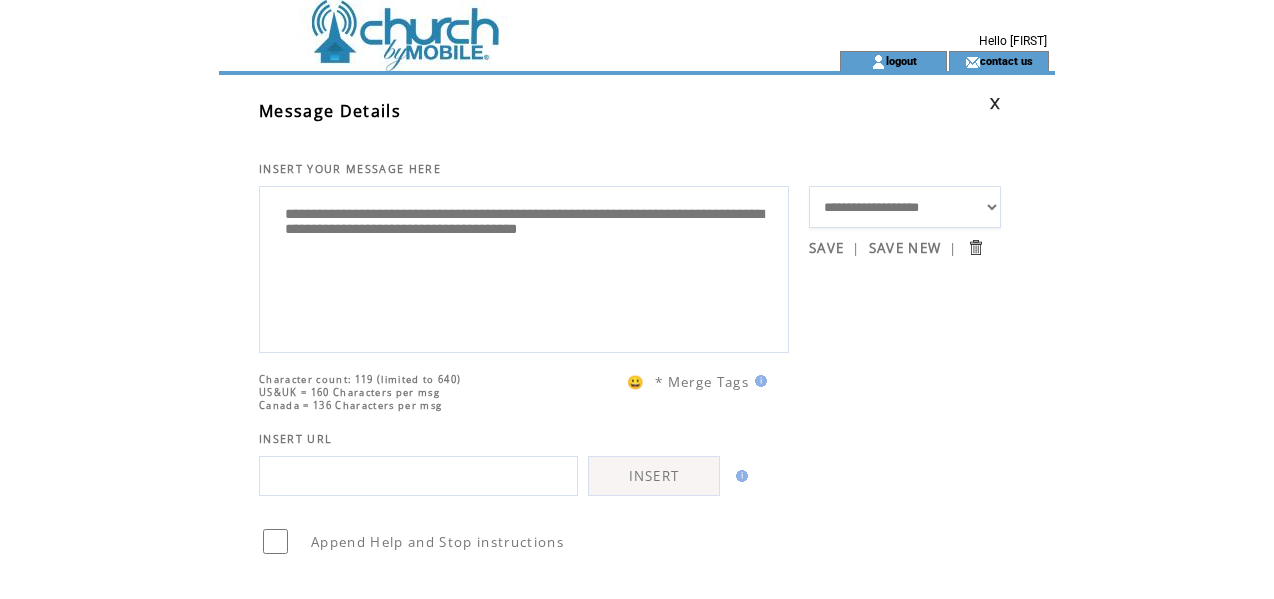 scroll, scrollTop: 0, scrollLeft: 0, axis: both 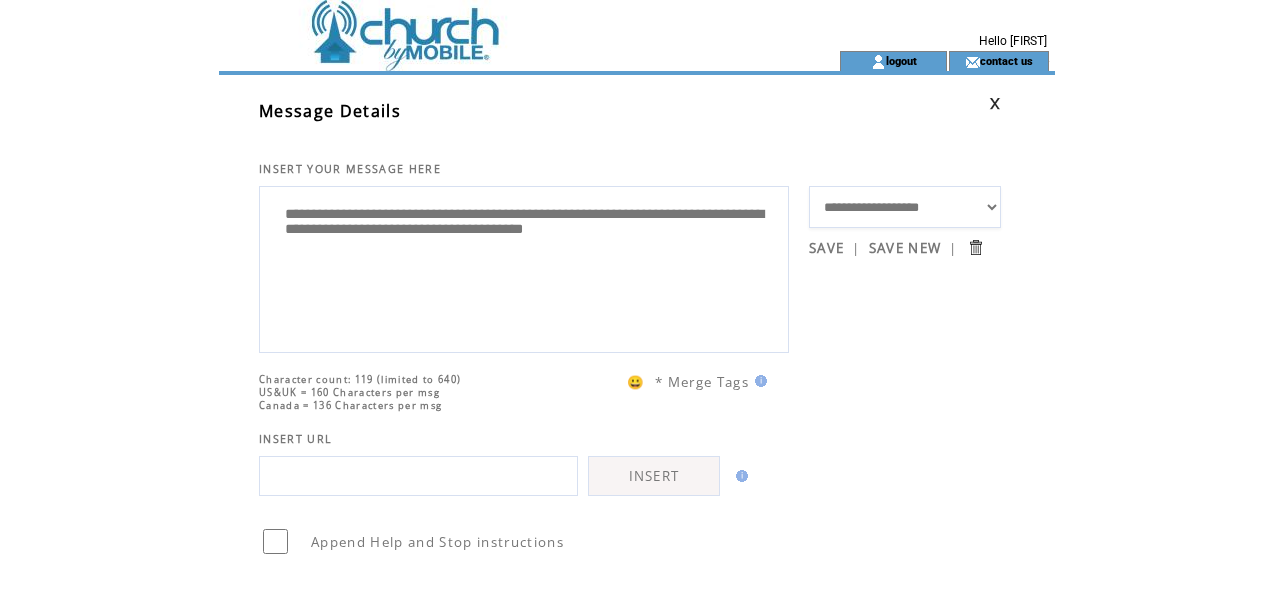 paste on "**********" 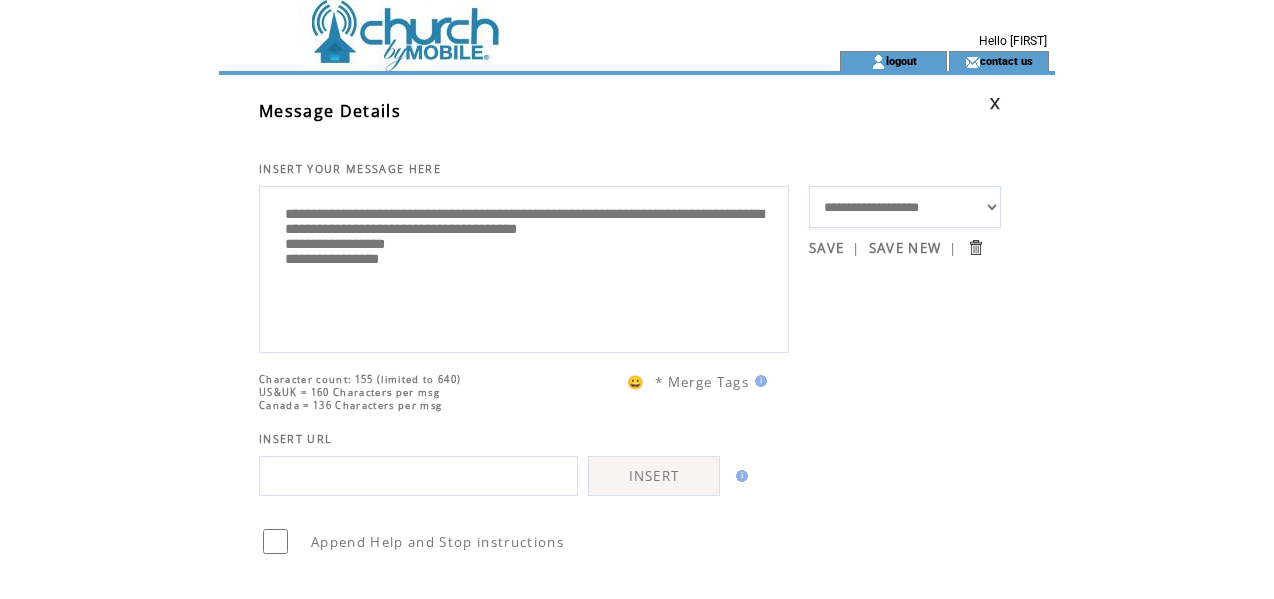 drag, startPoint x: 431, startPoint y: 301, endPoint x: 282, endPoint y: 225, distance: 167.26326 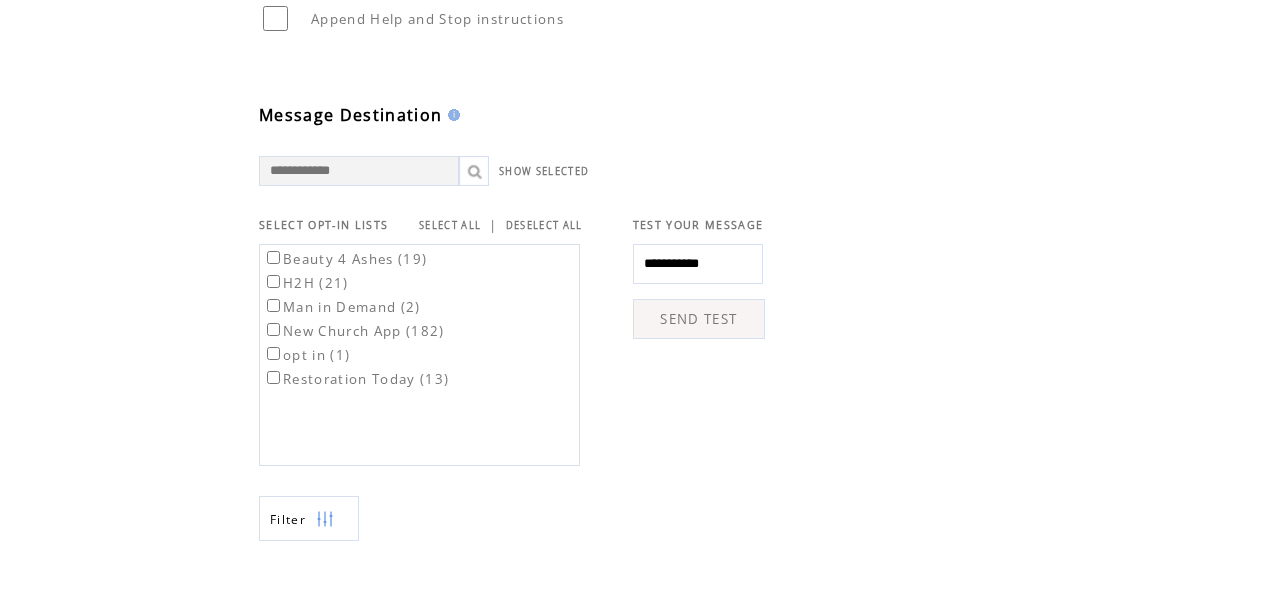 scroll, scrollTop: 500, scrollLeft: 0, axis: vertical 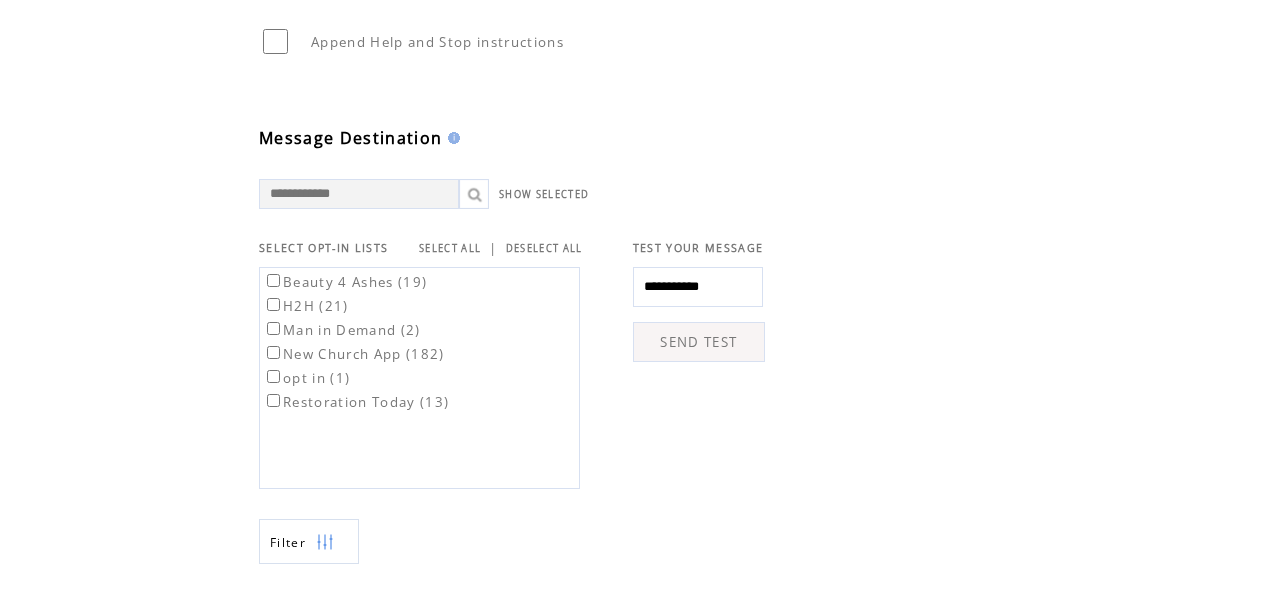 type on "**********" 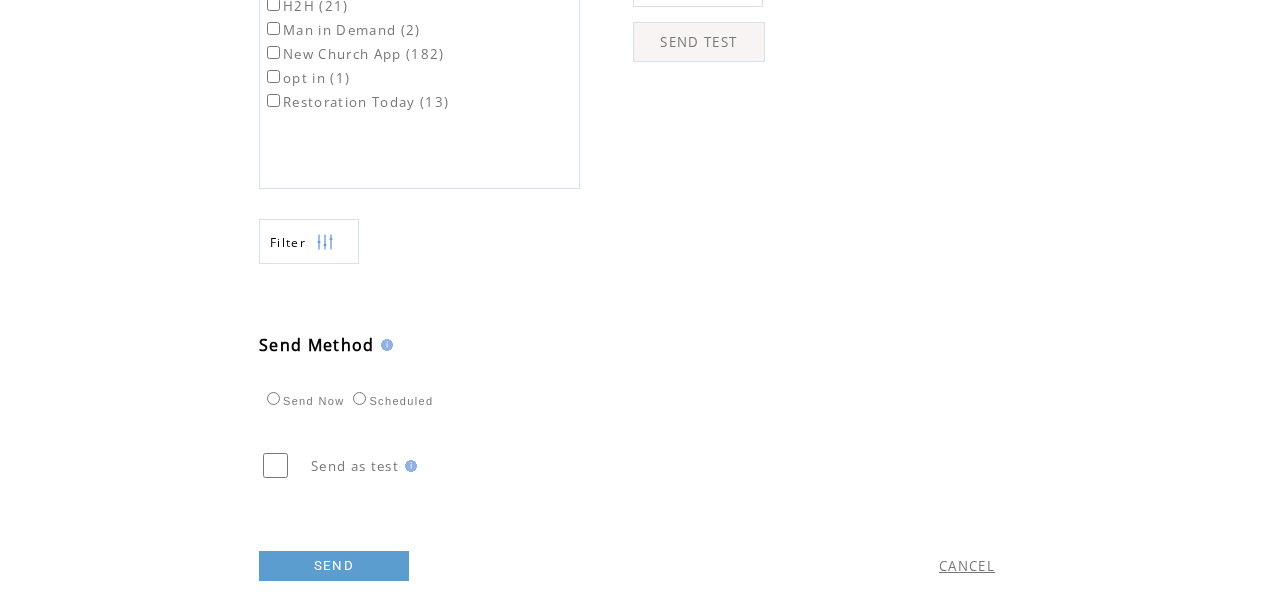 scroll, scrollTop: 842, scrollLeft: 0, axis: vertical 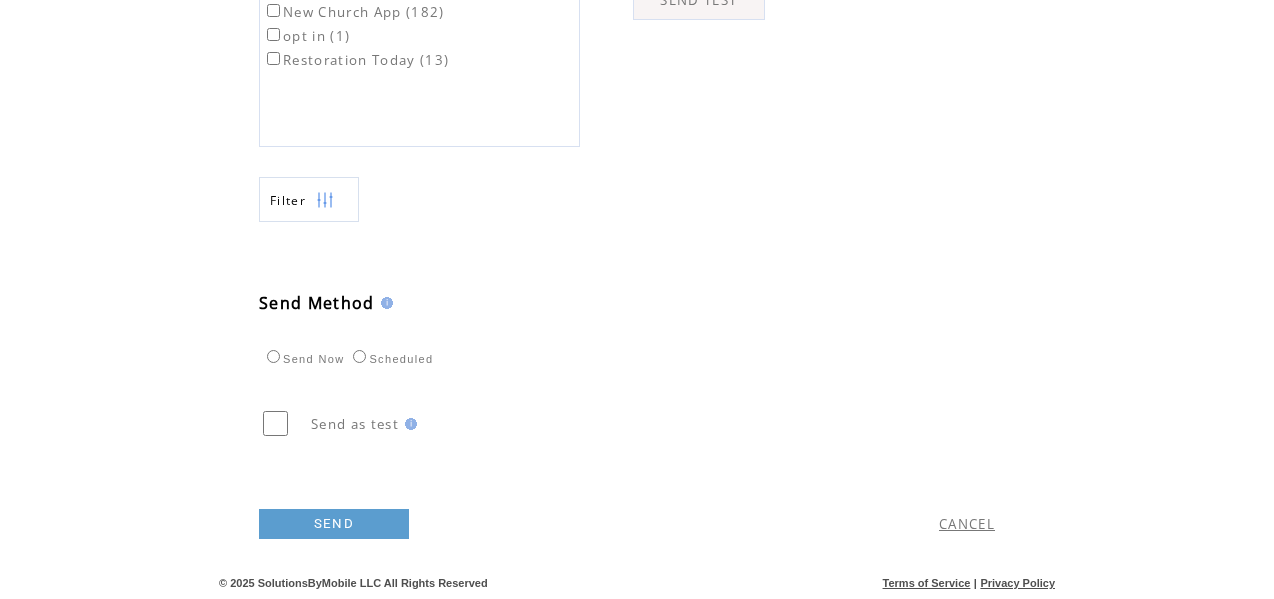 click on "SEND" at bounding box center [334, 524] 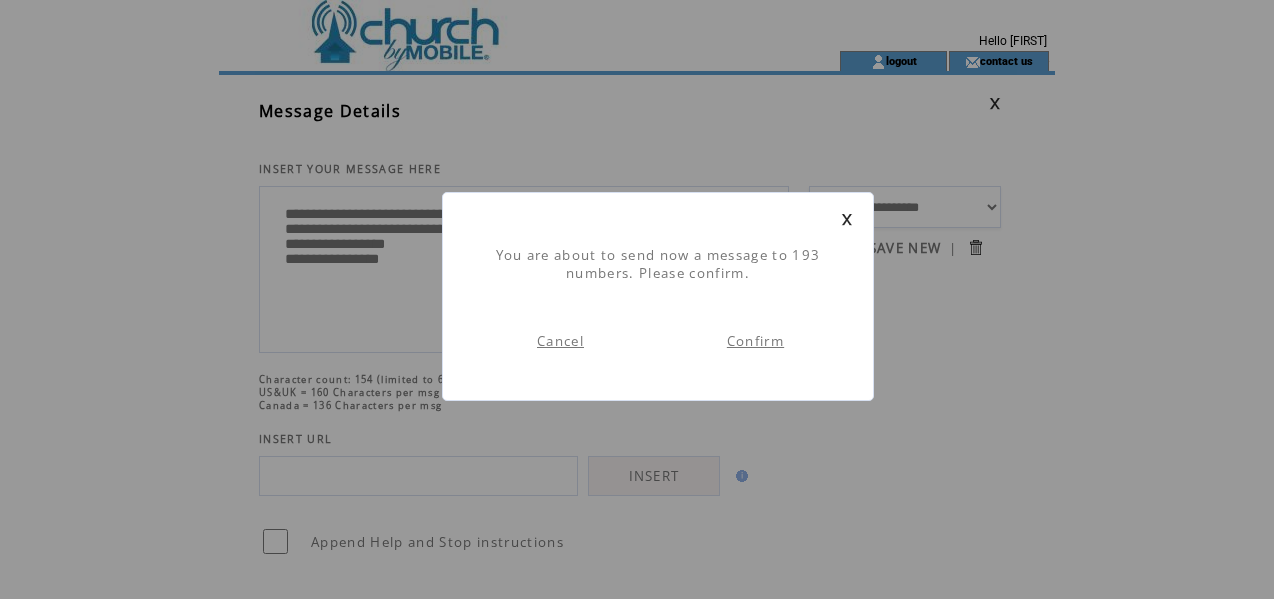 scroll, scrollTop: 1, scrollLeft: 0, axis: vertical 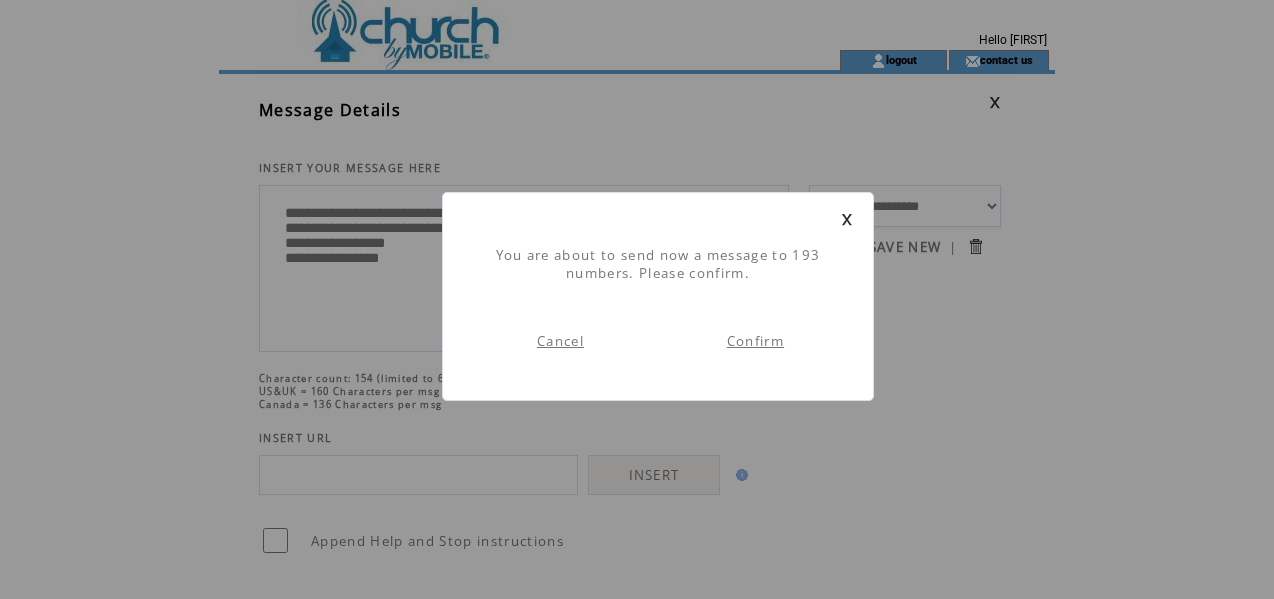 click on "Confirm" at bounding box center (755, 341) 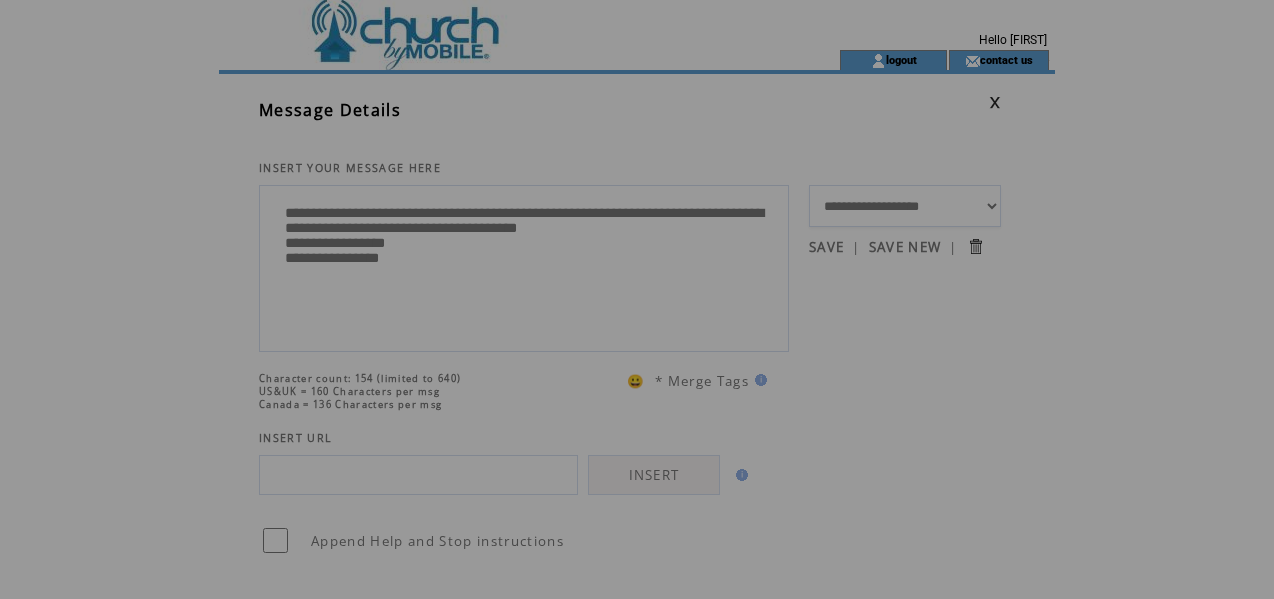 scroll, scrollTop: 0, scrollLeft: 0, axis: both 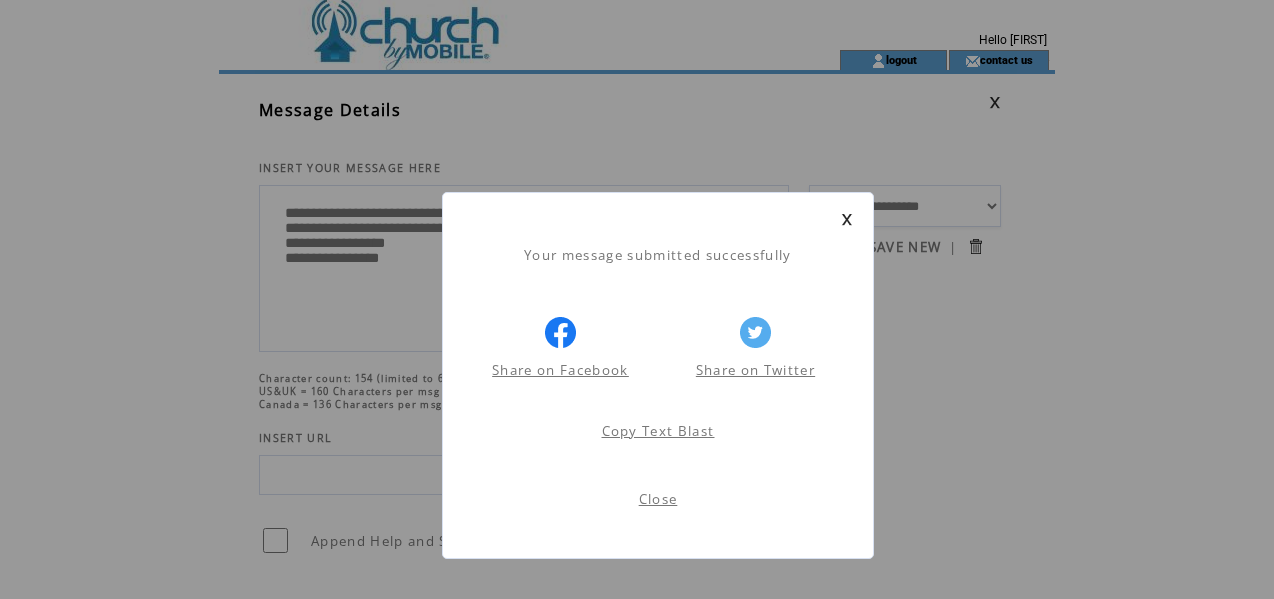 click on "Close" at bounding box center [658, 499] 